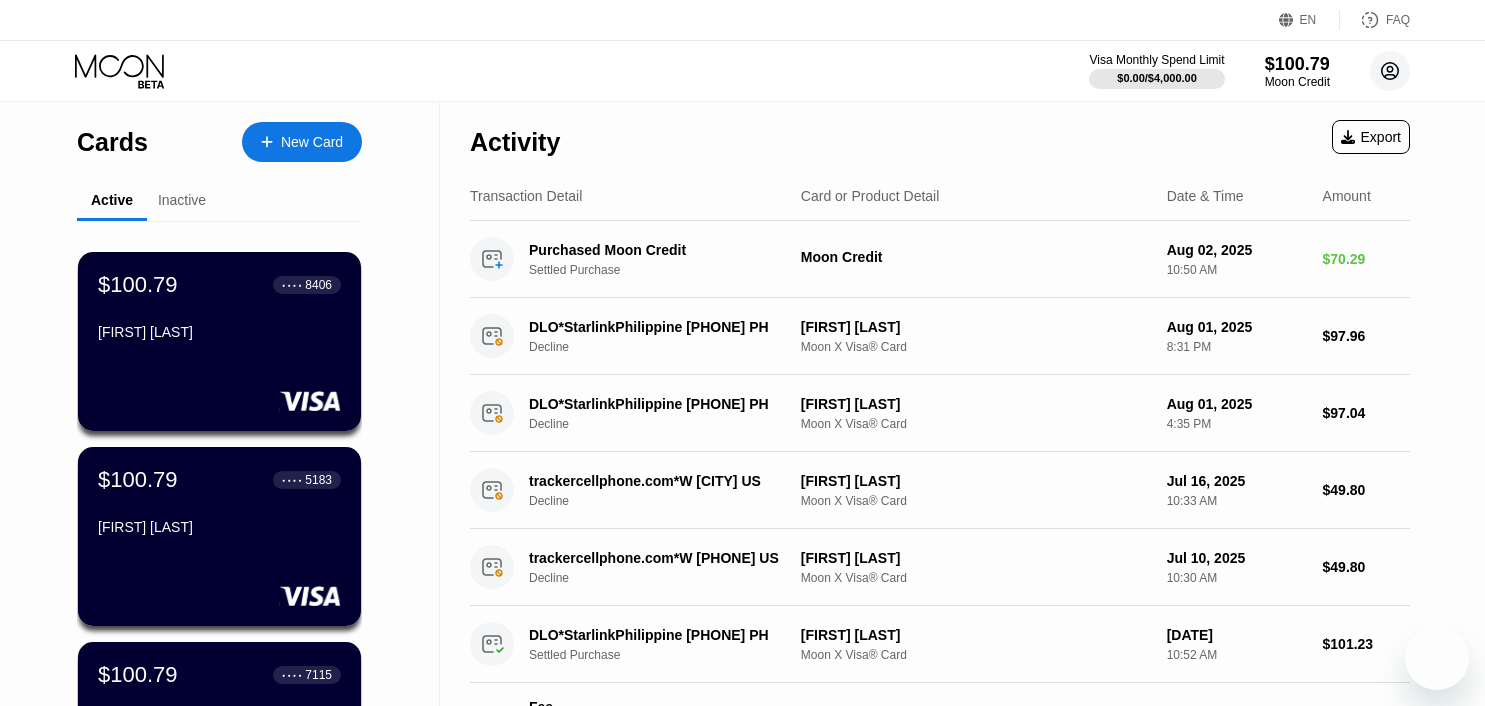 scroll, scrollTop: 0, scrollLeft: 0, axis: both 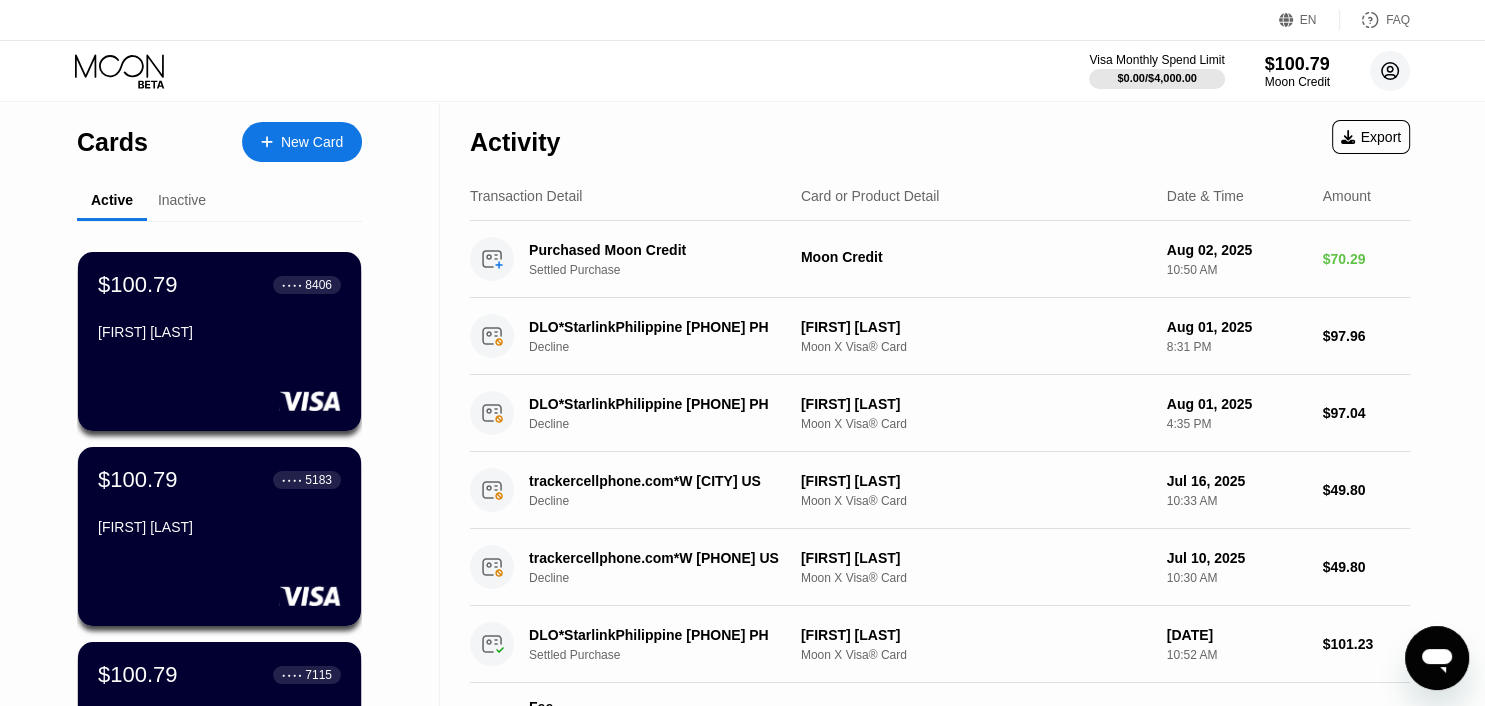 click 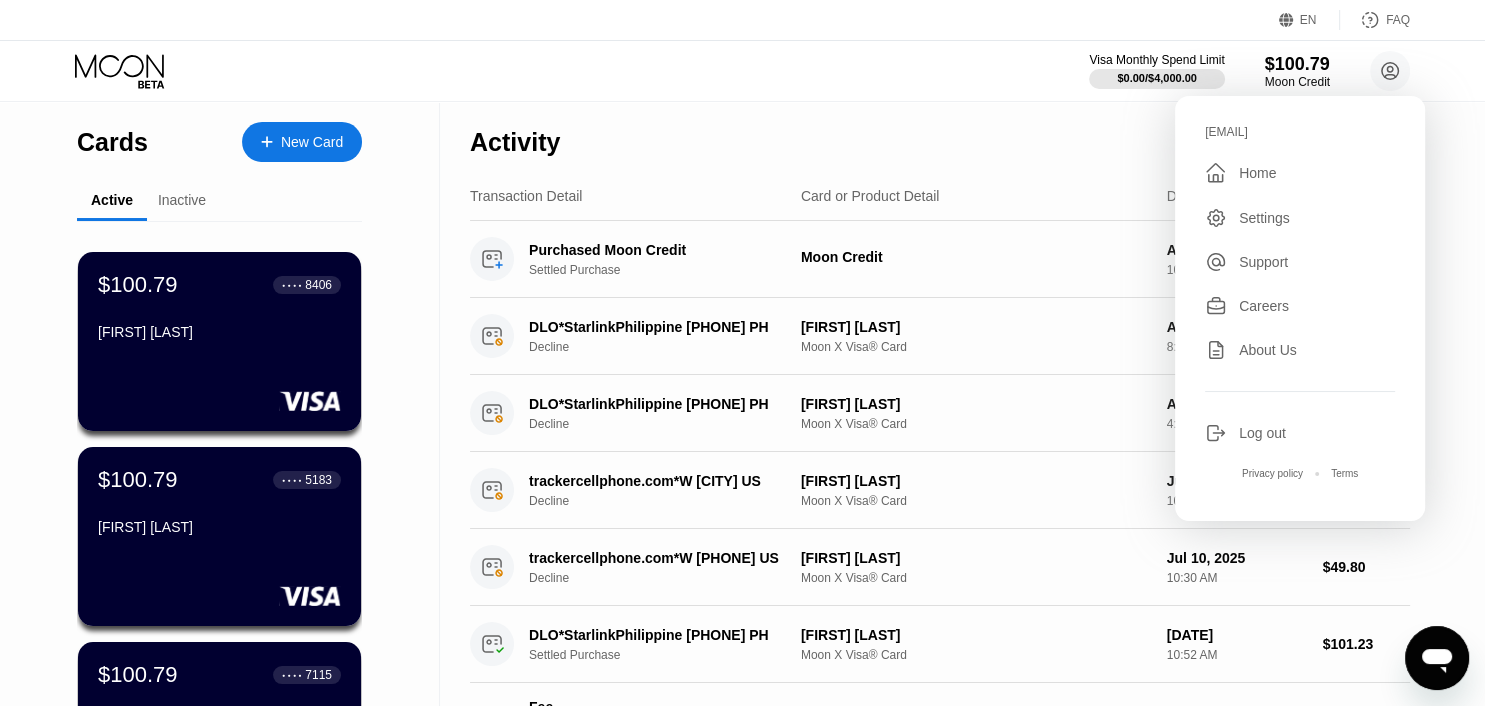 click on "Visa Monthly Spend Limit $0.00 / $4,000.00 $100.79 Moon Credit zawhtayoo199@gmail.com  Home Settings Support Careers About Us Log out Privacy policy Terms" at bounding box center (742, 71) 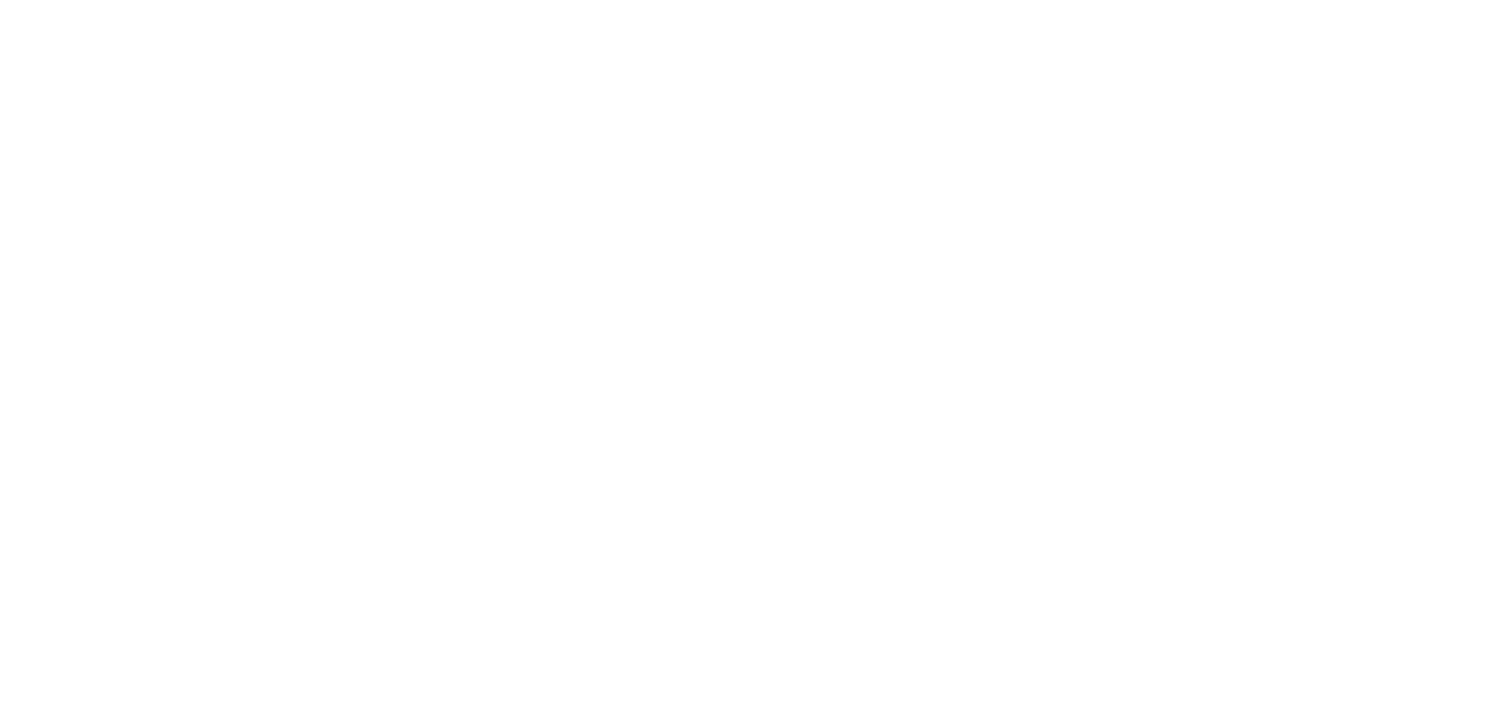 scroll, scrollTop: 0, scrollLeft: 0, axis: both 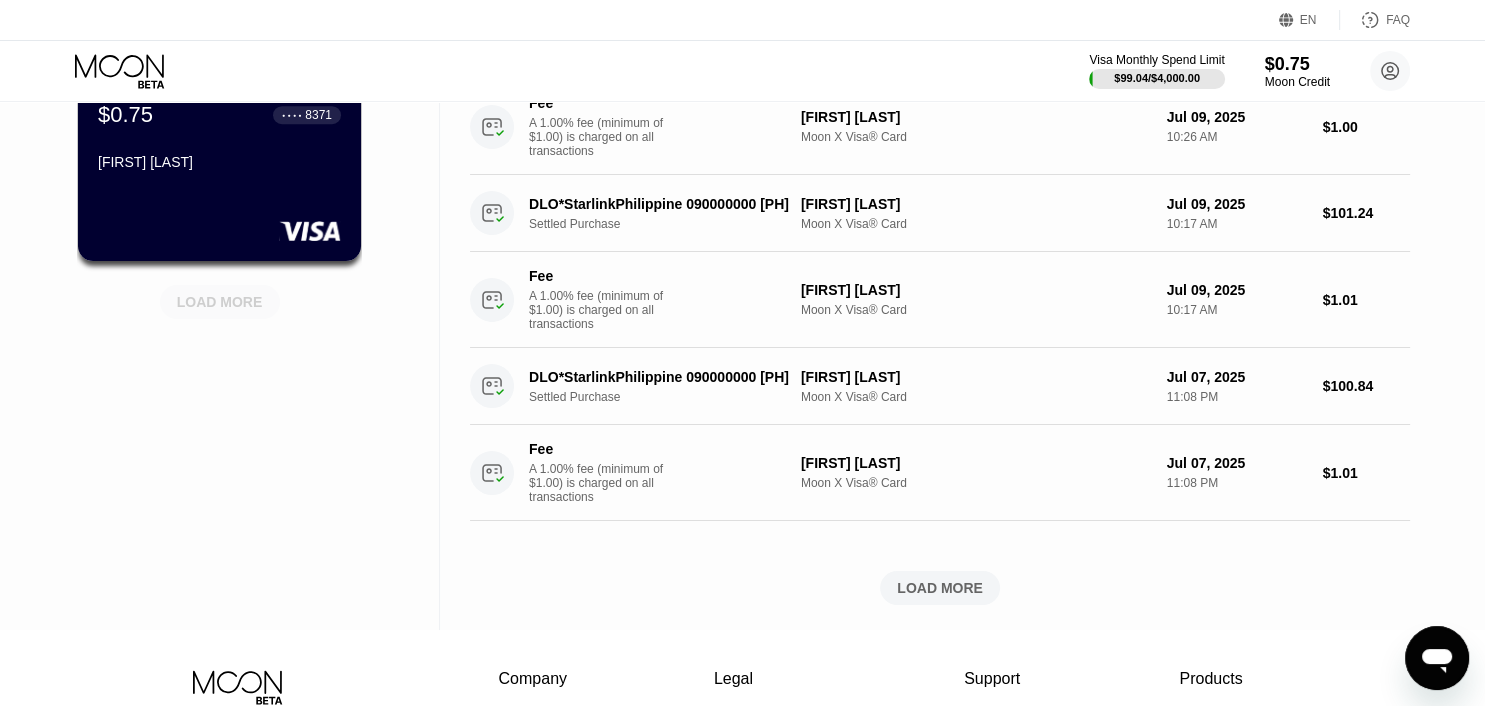click on "LOAD MORE" at bounding box center (220, 302) 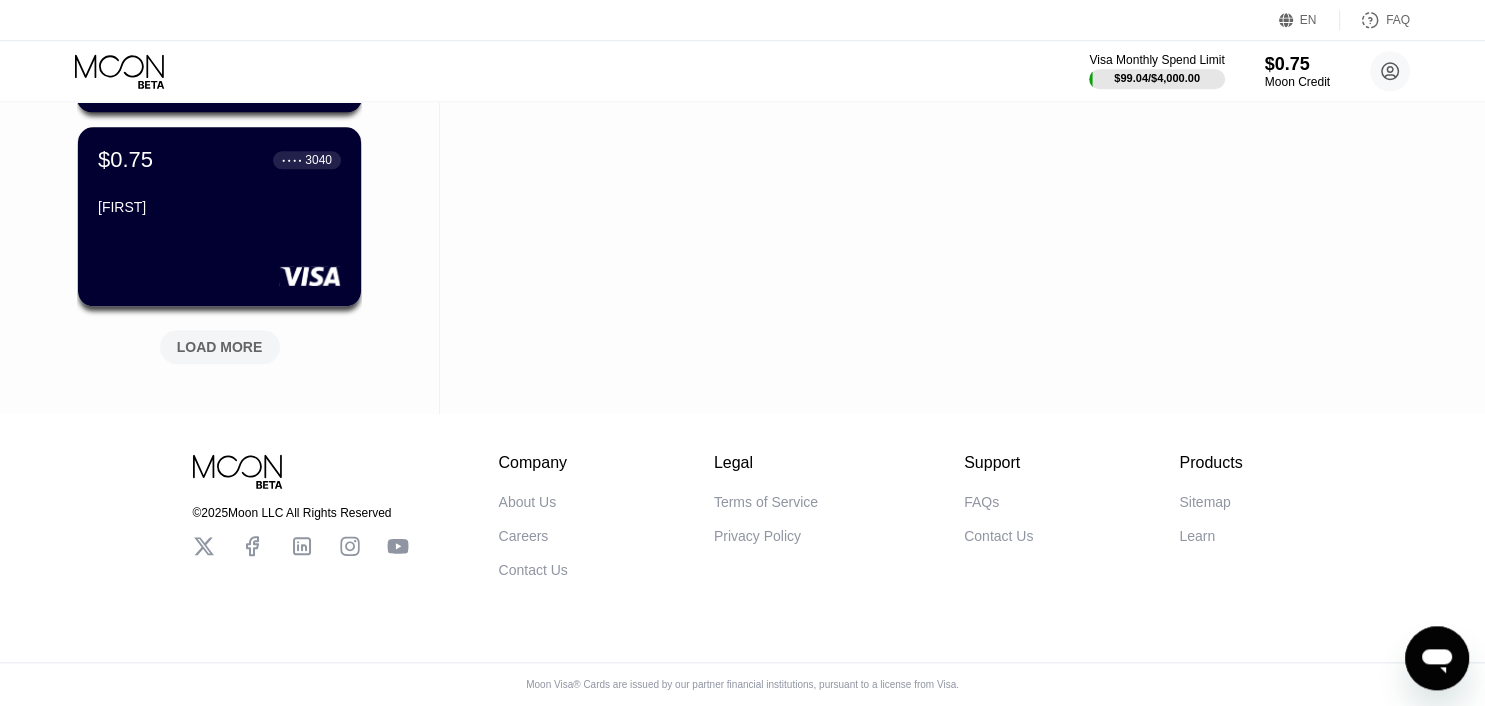 scroll, scrollTop: 1894, scrollLeft: 0, axis: vertical 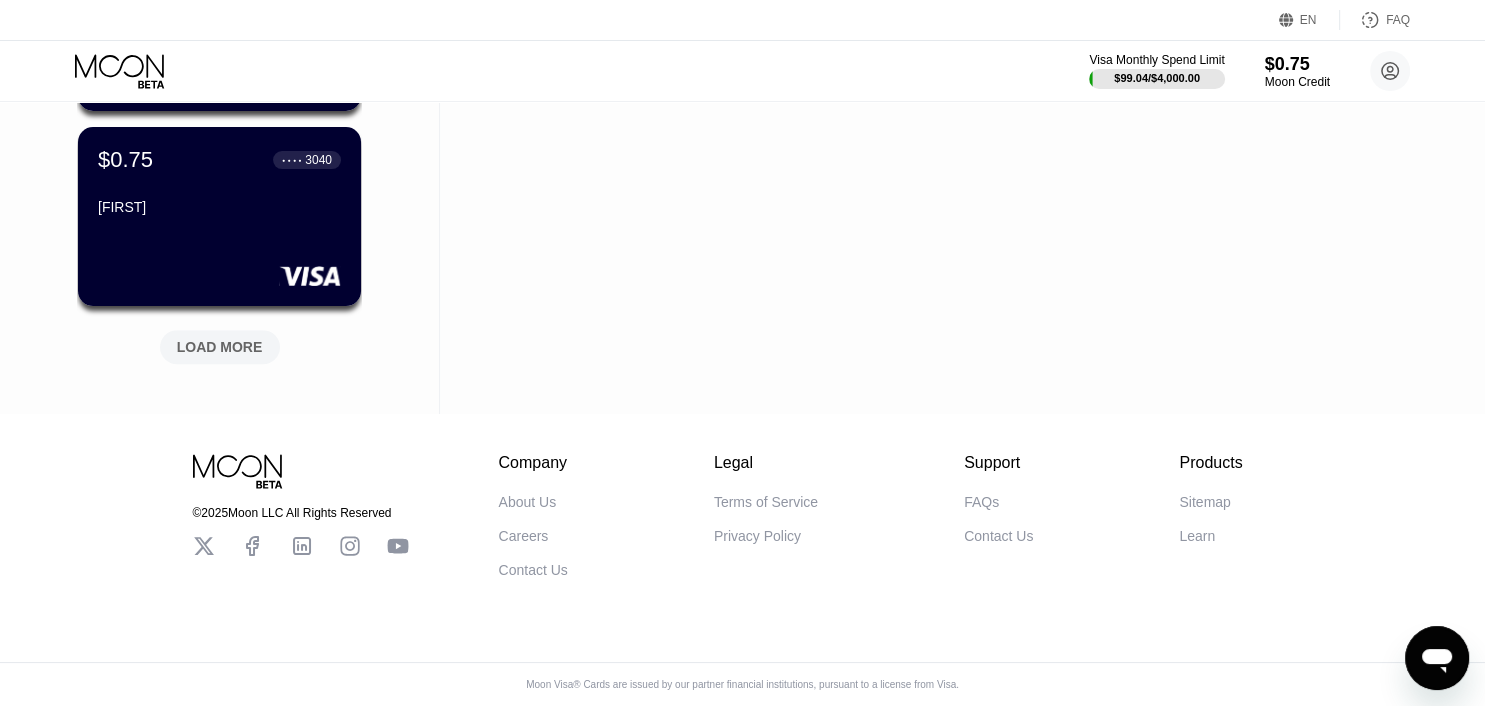 click on "LOAD MORE" at bounding box center (220, 347) 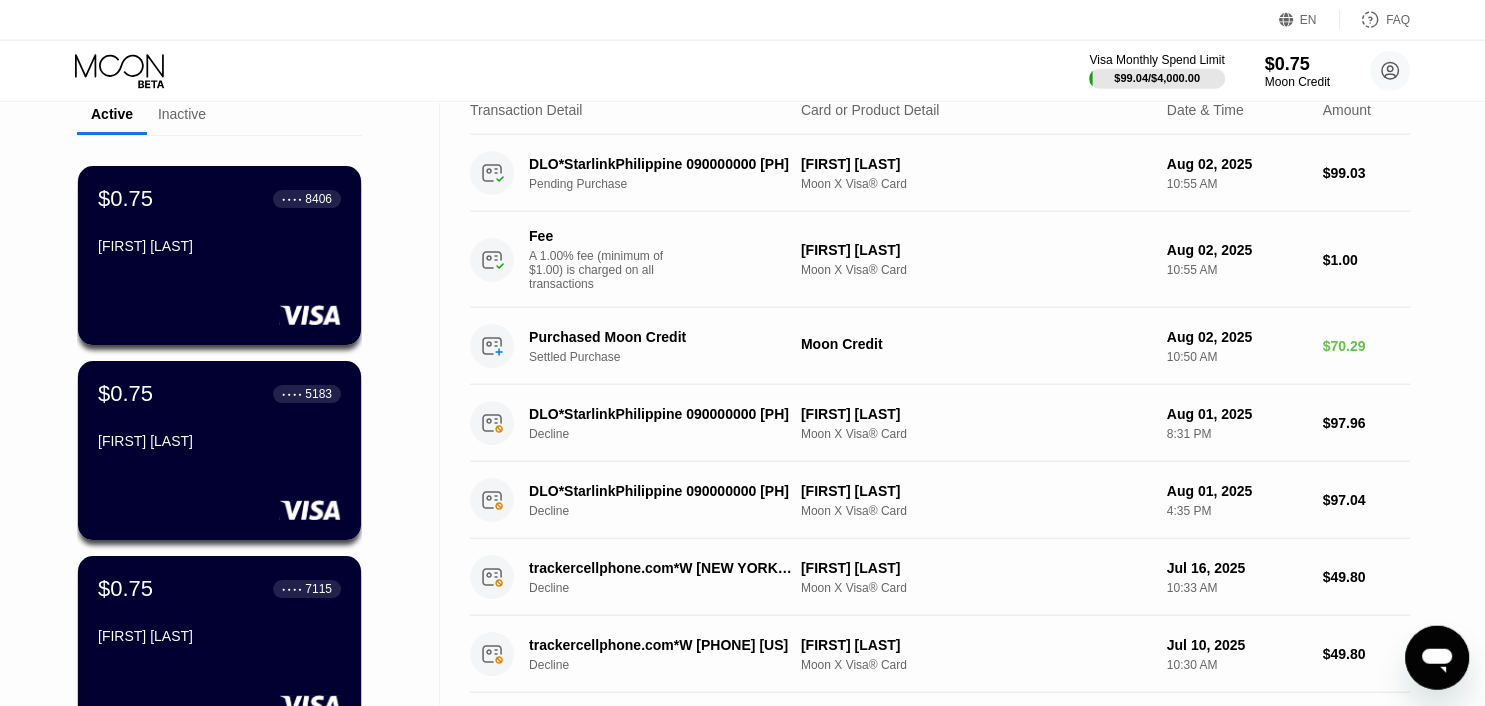 scroll, scrollTop: 0, scrollLeft: 0, axis: both 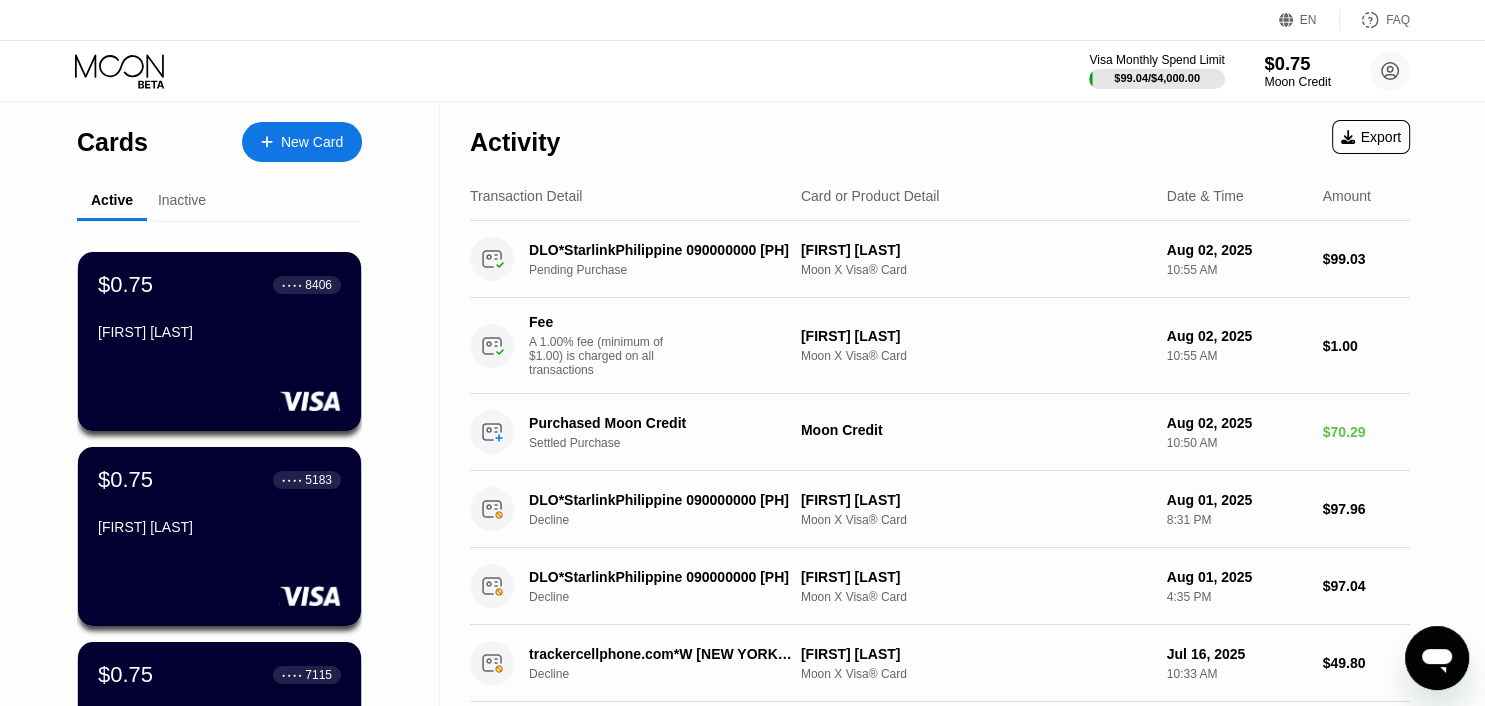 click on "Moon Credit" at bounding box center [1297, 82] 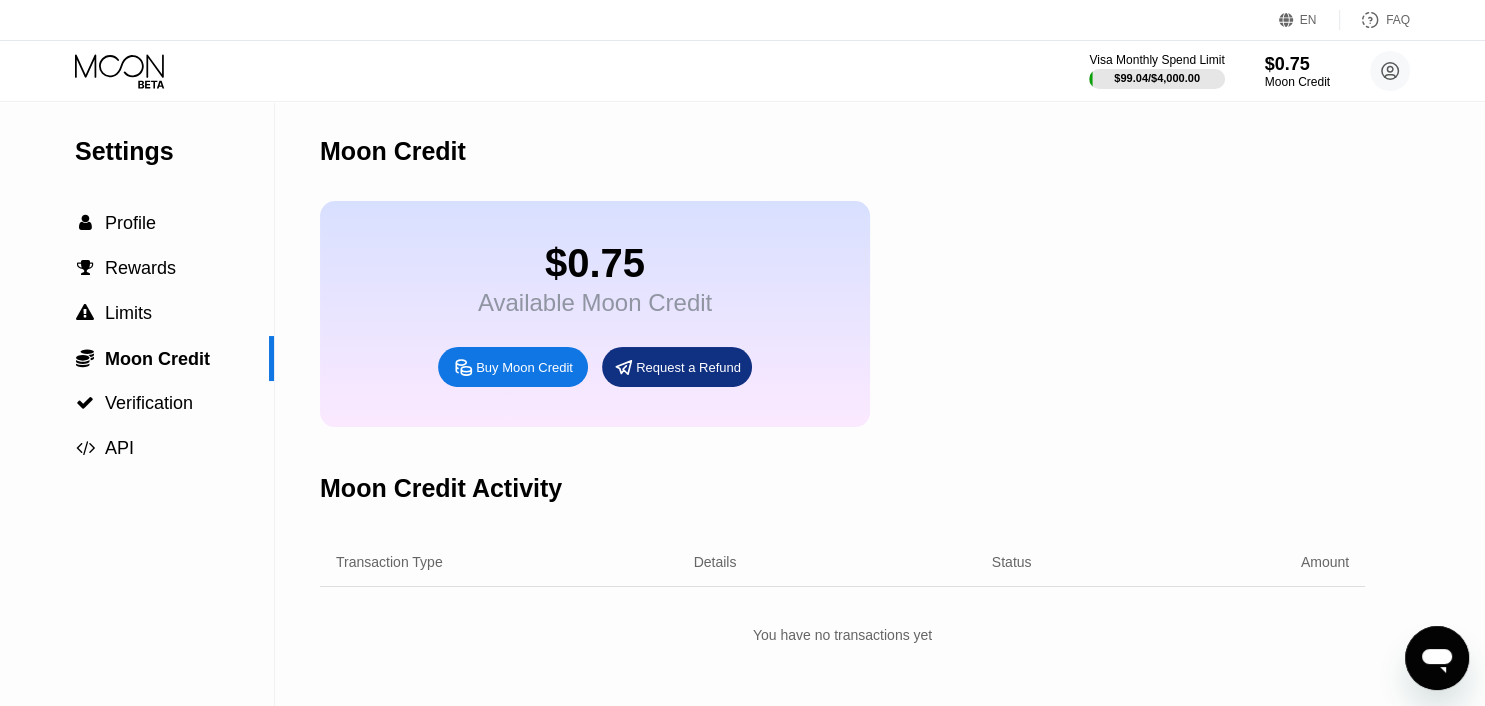 click on "Buy Moon Credit" at bounding box center [524, 367] 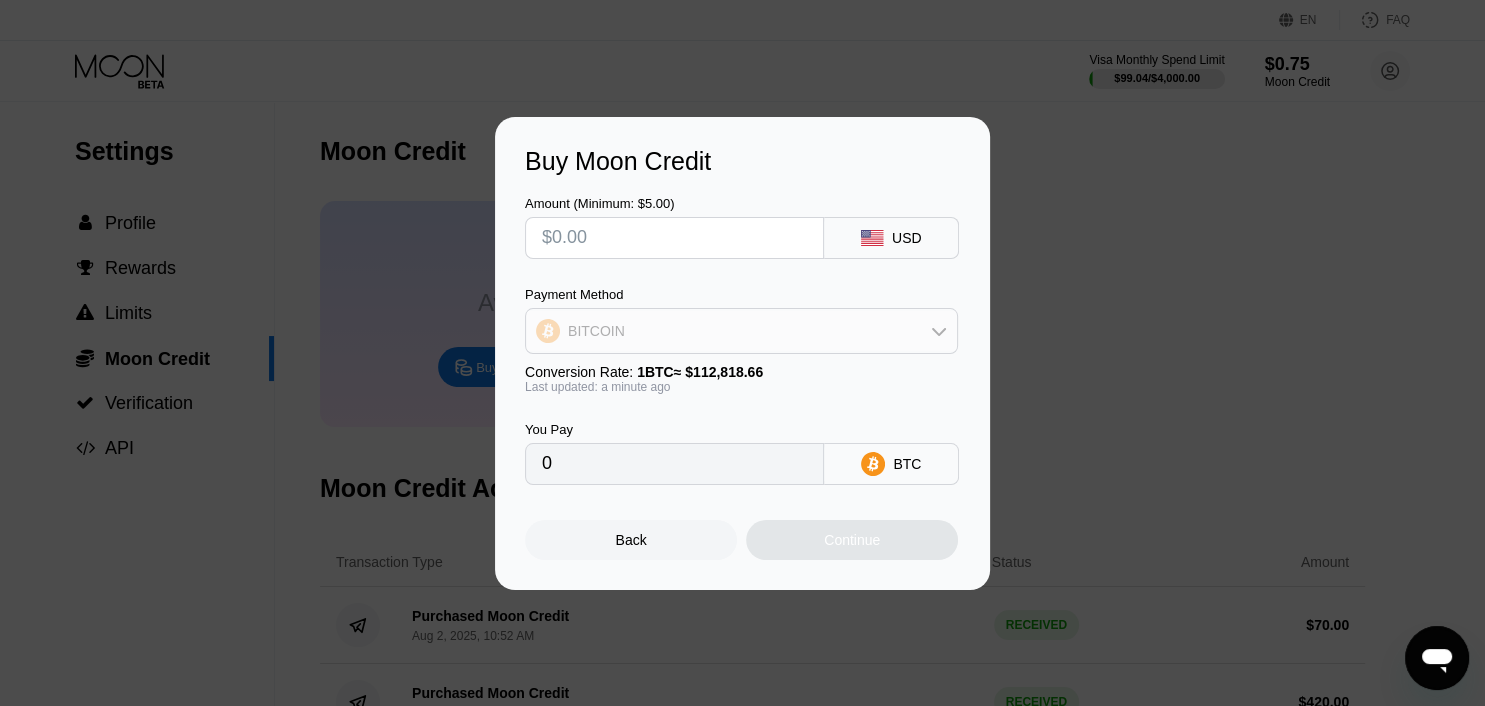 click on "BITCOIN" at bounding box center [741, 331] 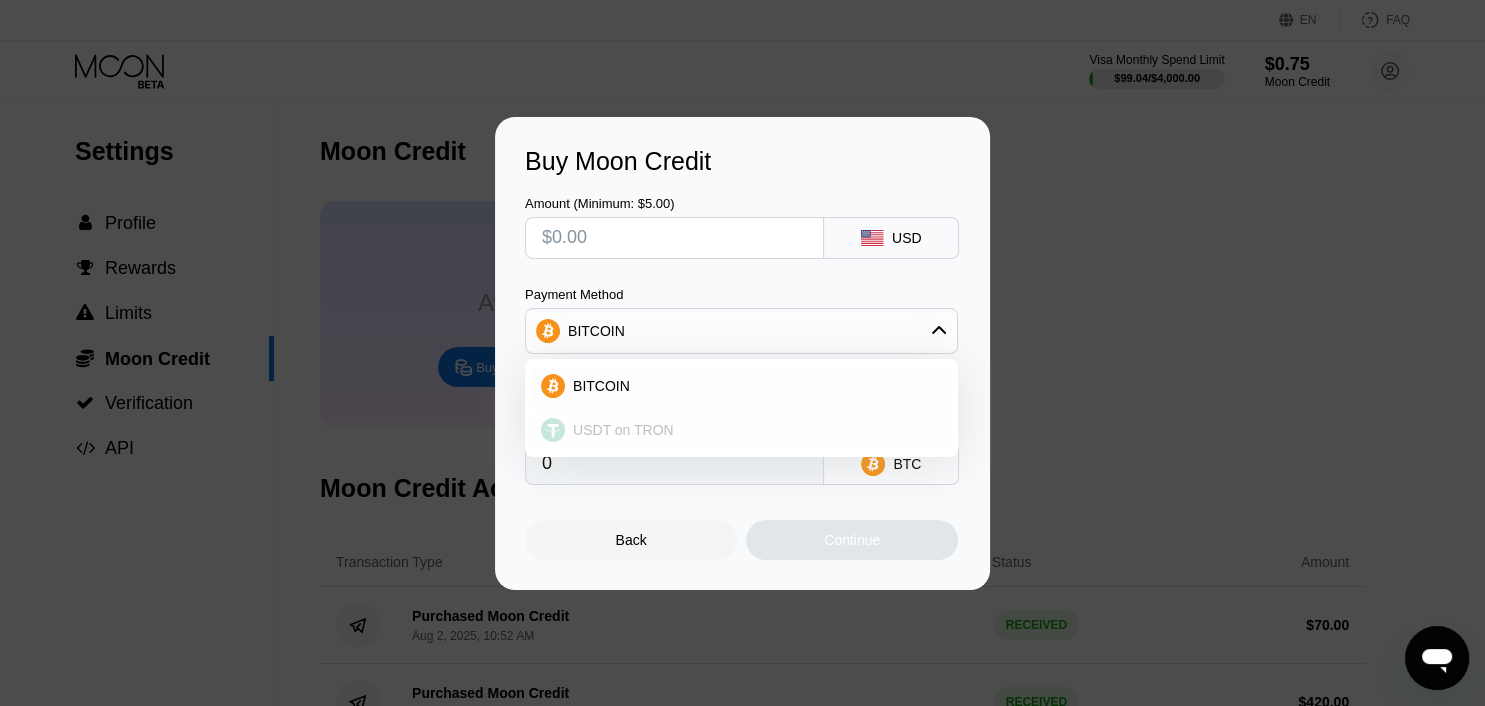 click on "USDT on TRON" at bounding box center [623, 430] 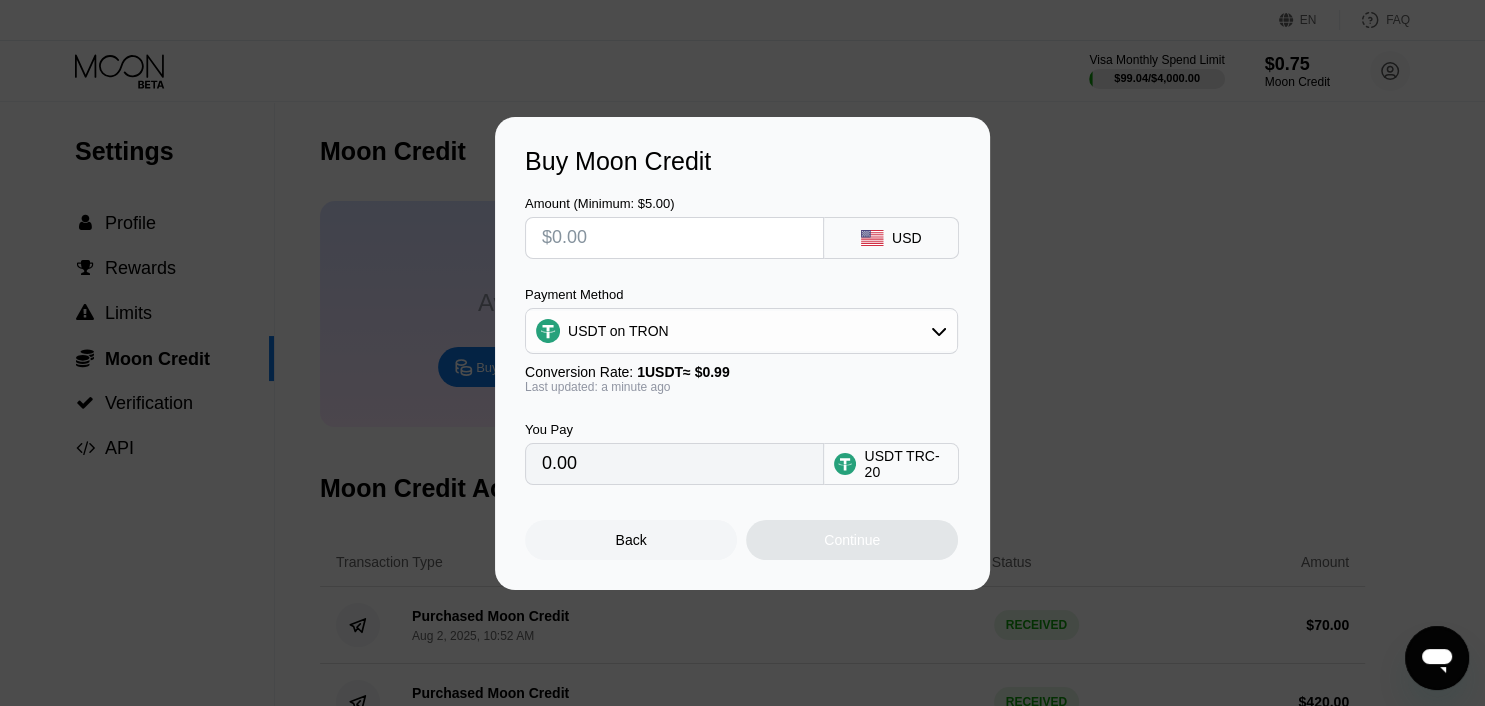 click at bounding box center (674, 238) 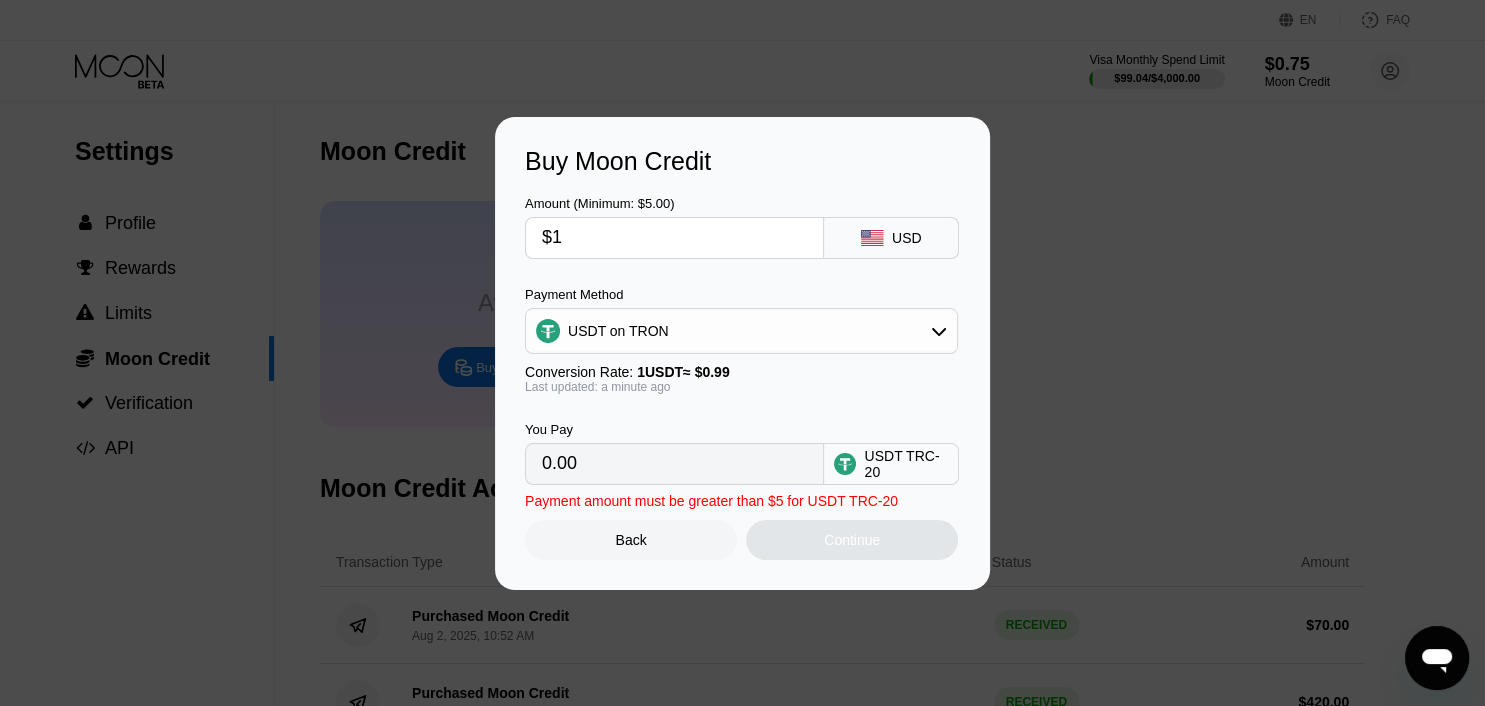 type on "1.01" 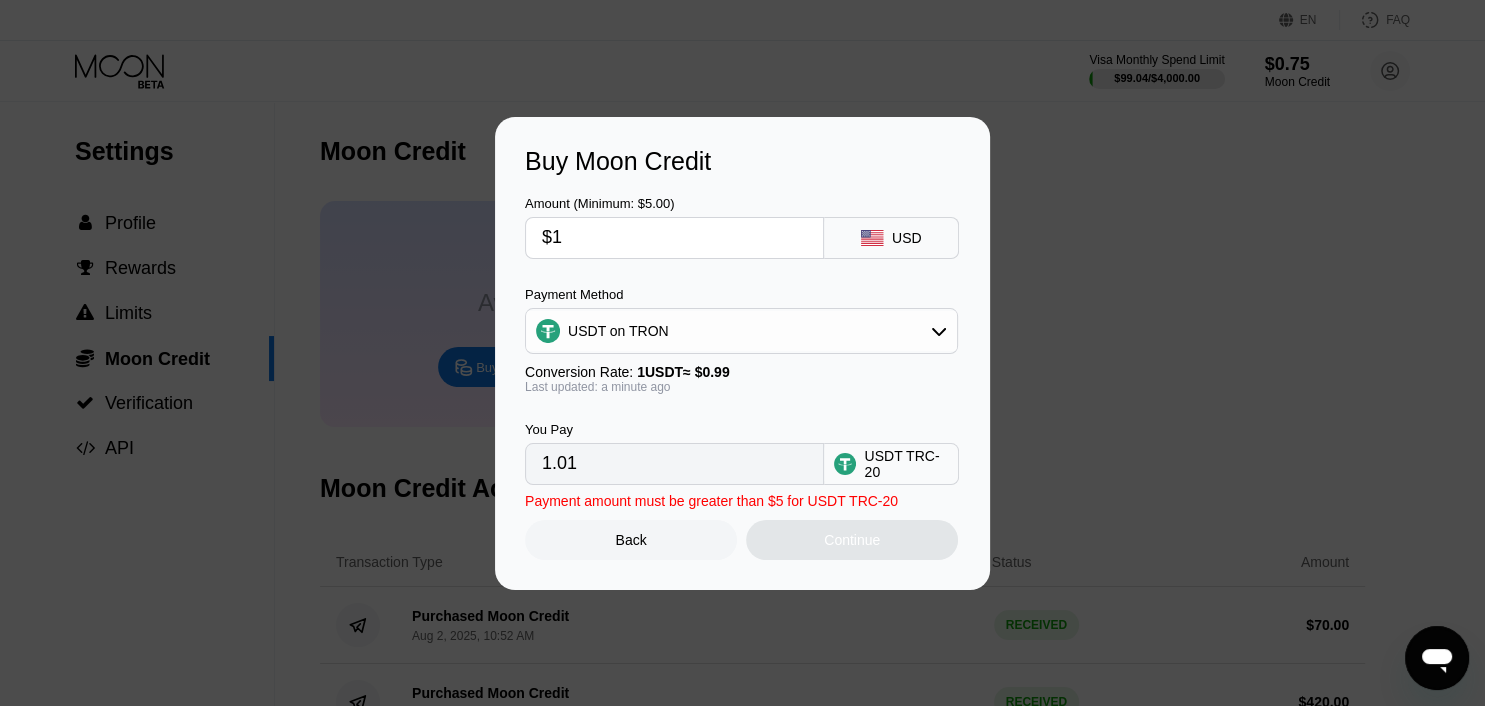 type on "$10" 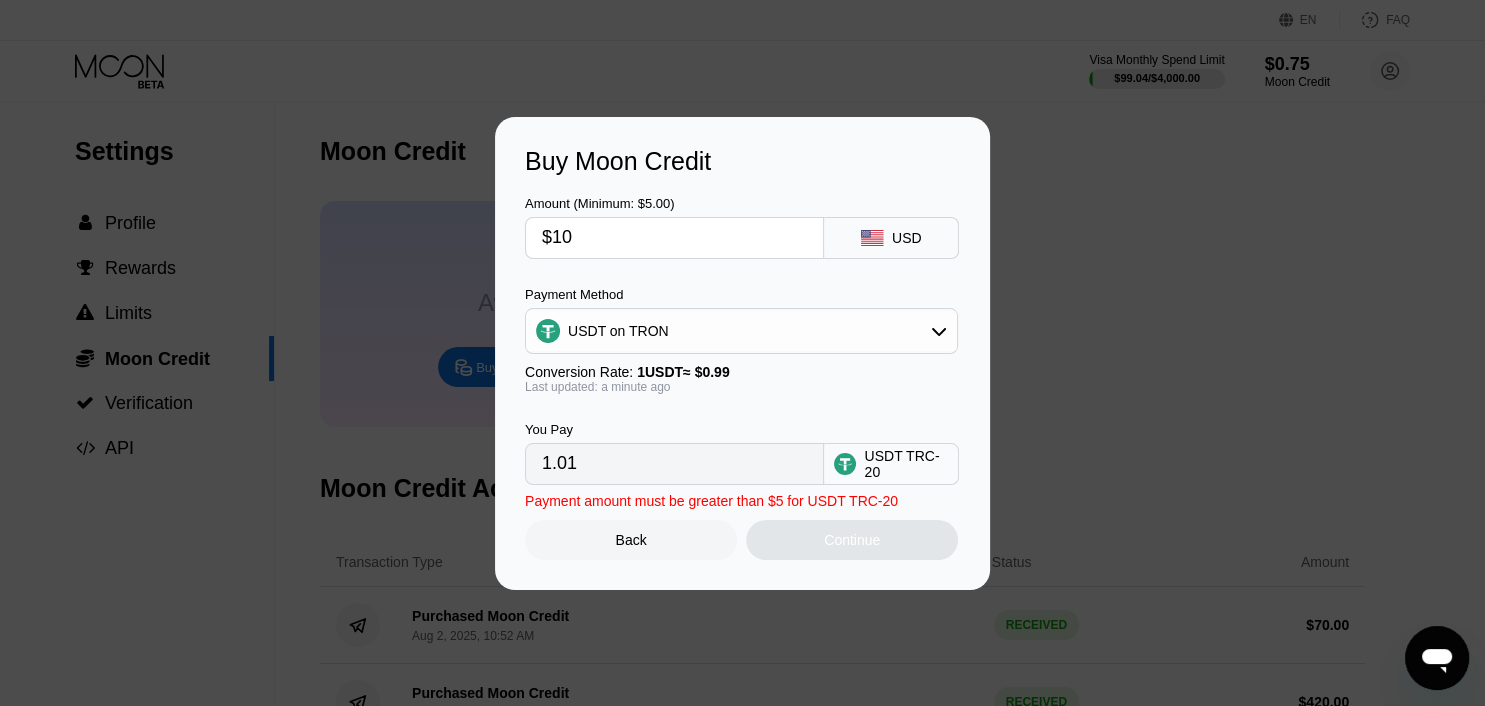 type on "10.10" 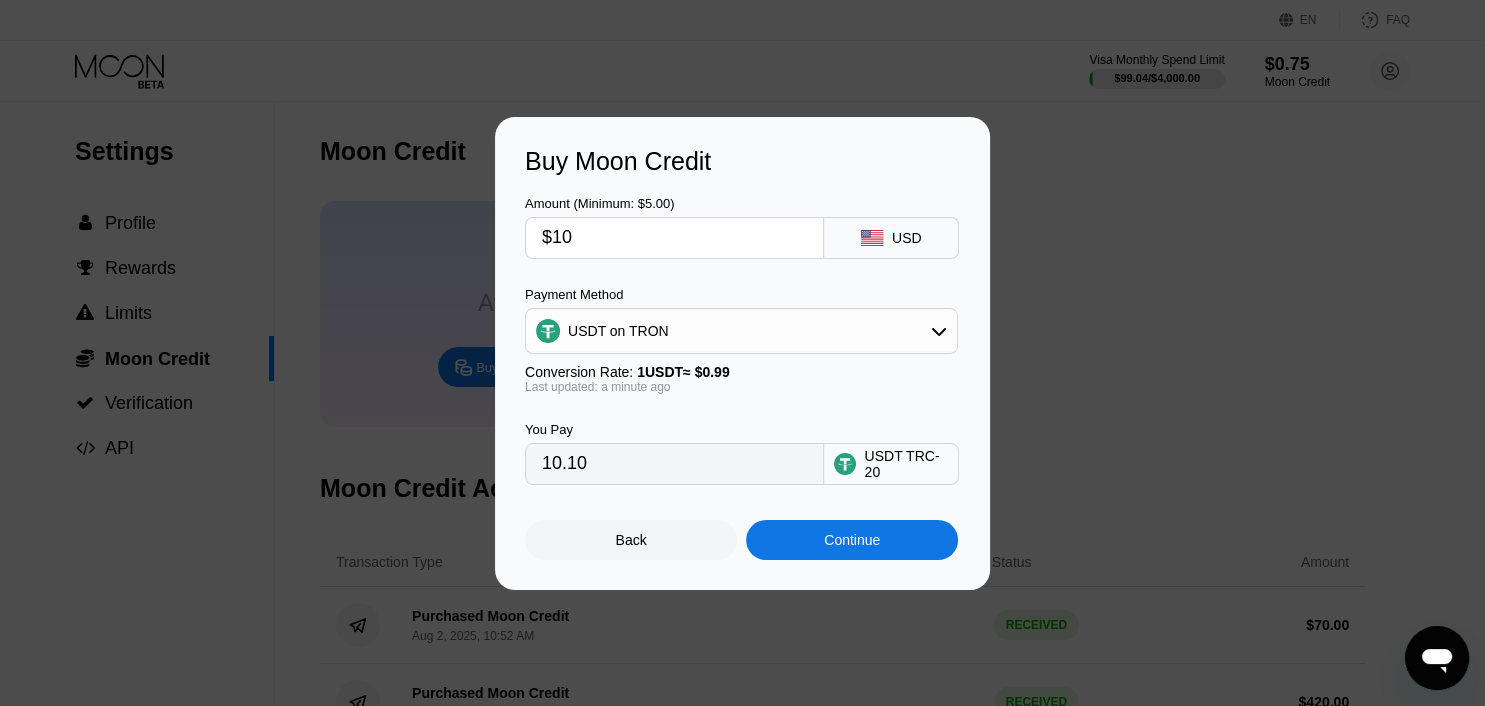 type on "$105" 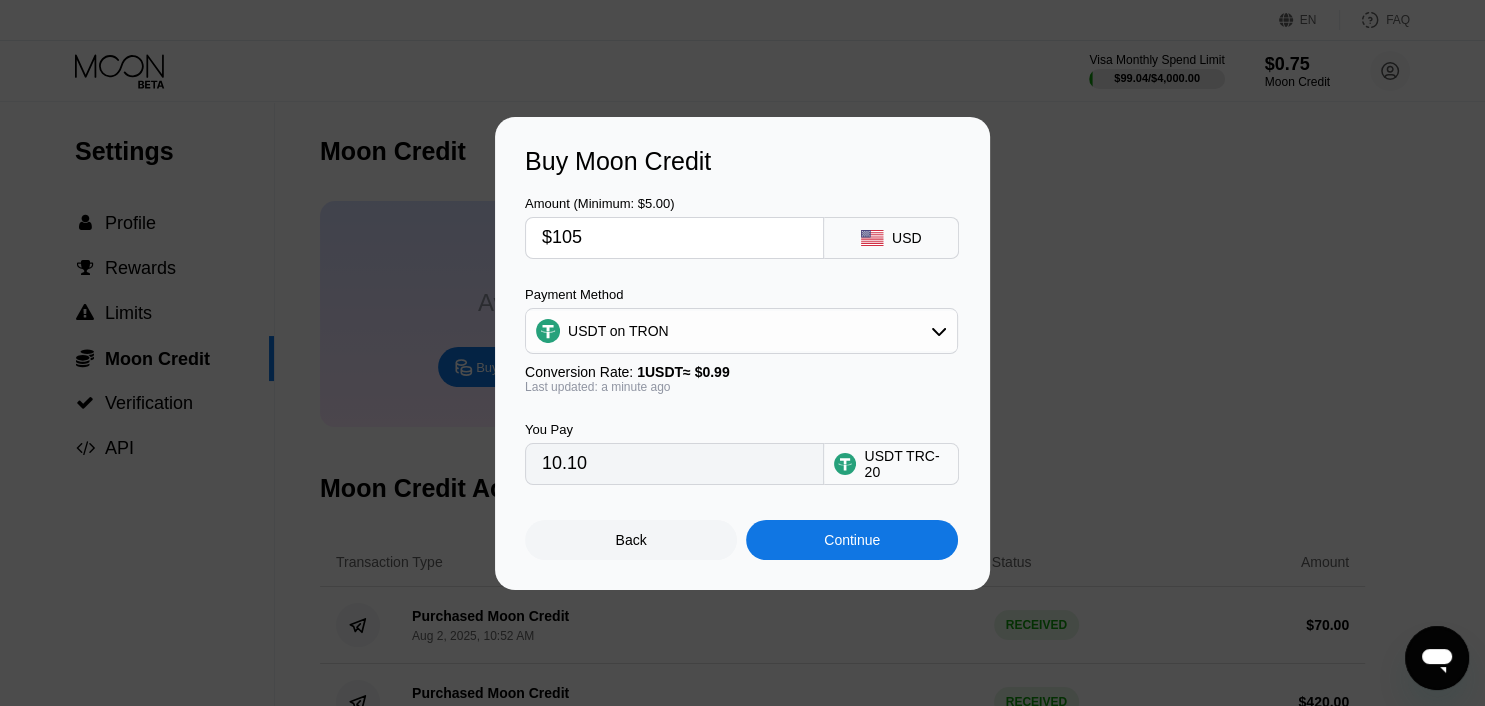 type on "106.06" 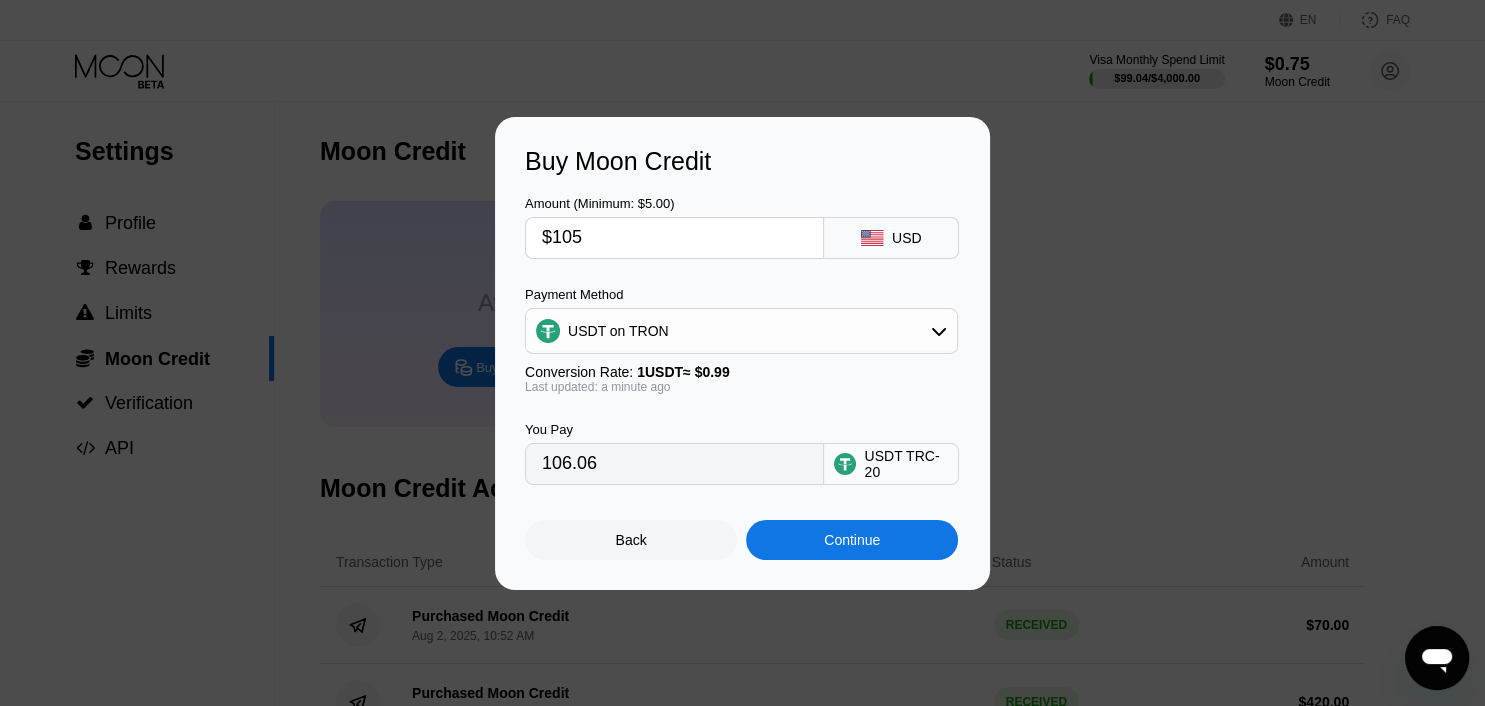 type on "$105" 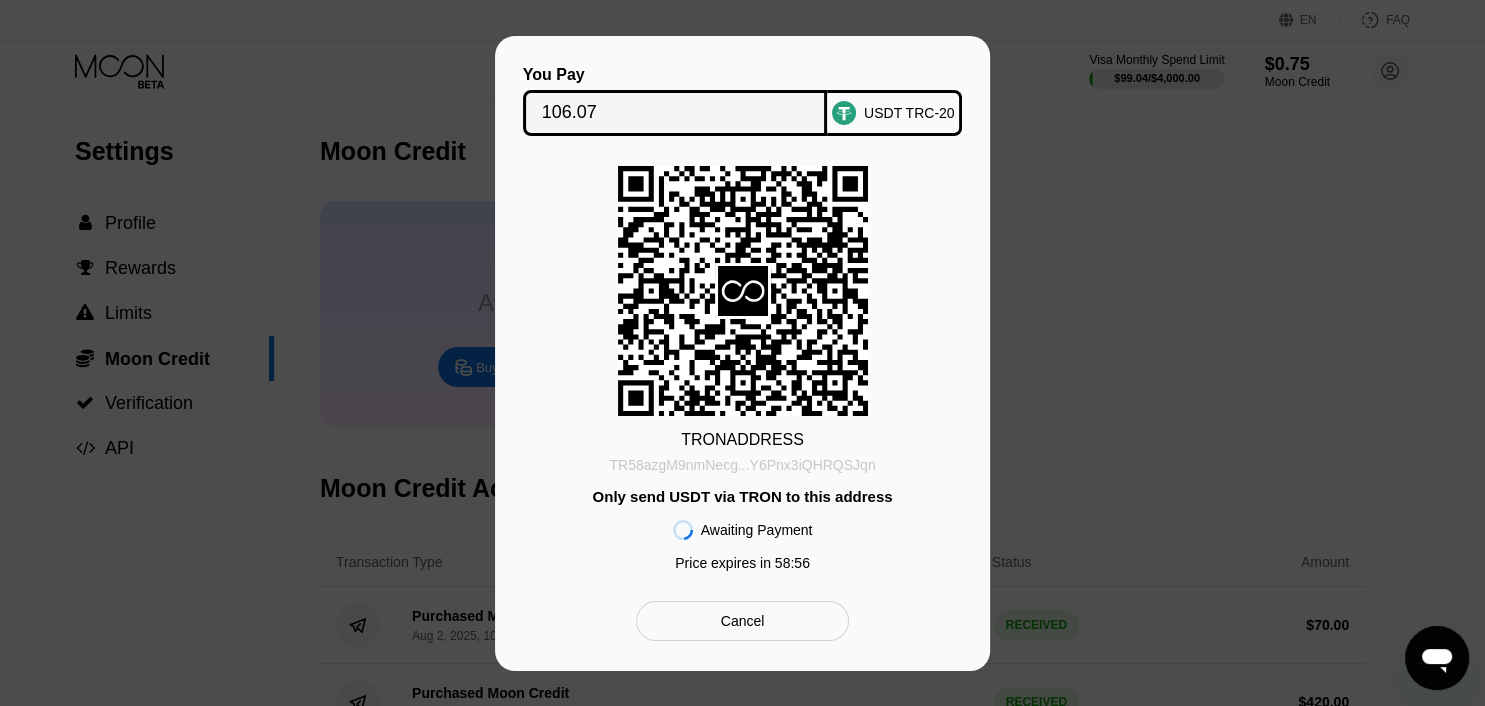 click on "TR58azgM9nmNecg...Y6Pnx3iQHRQSJqn" at bounding box center [742, 465] 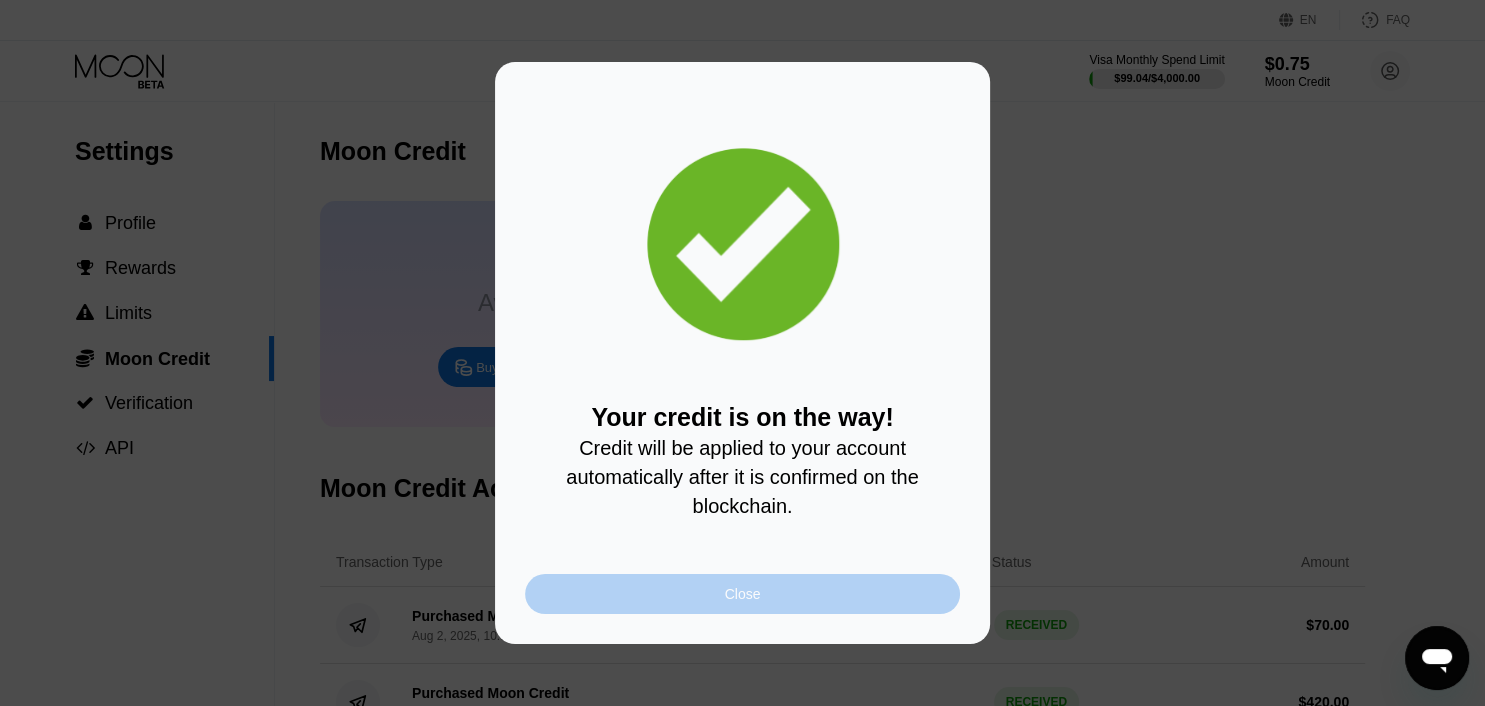 click on "Close" at bounding box center [742, 594] 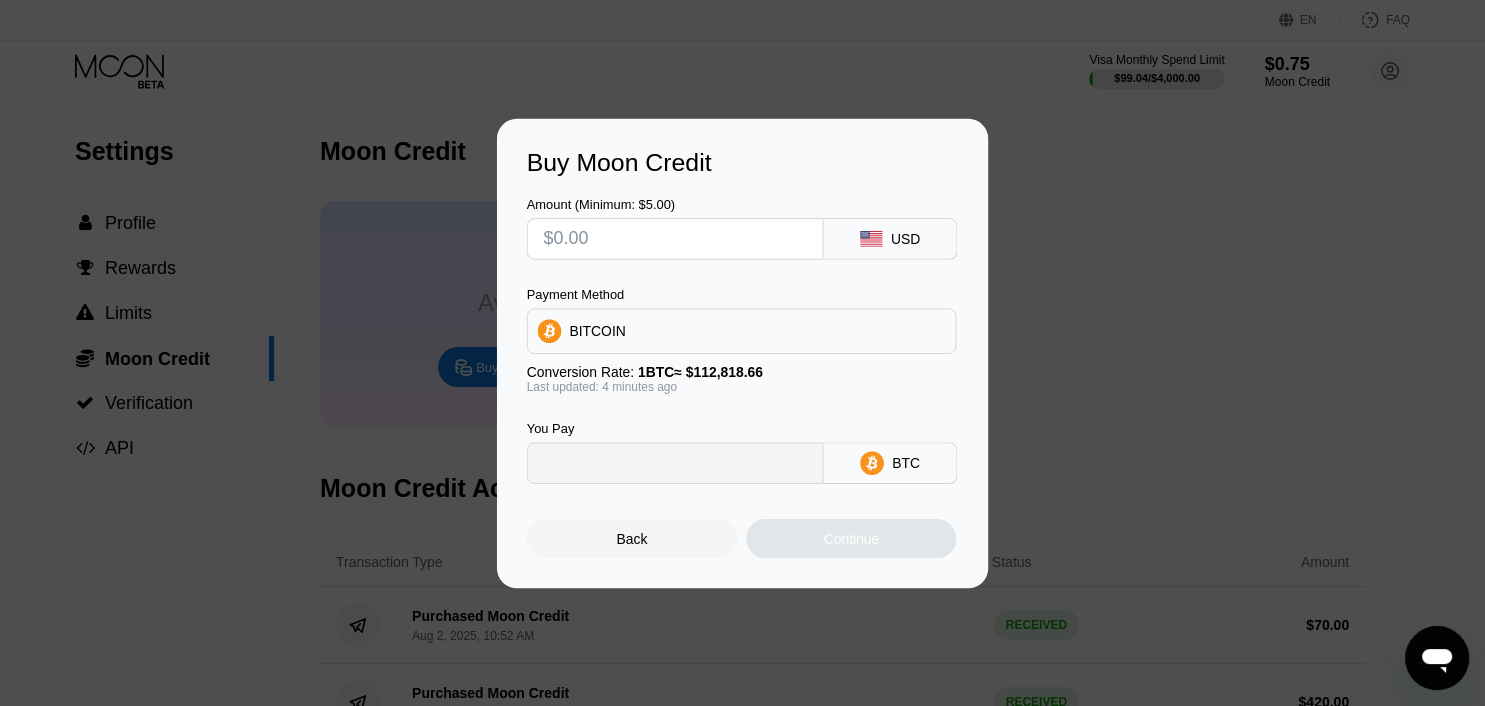 type on "0" 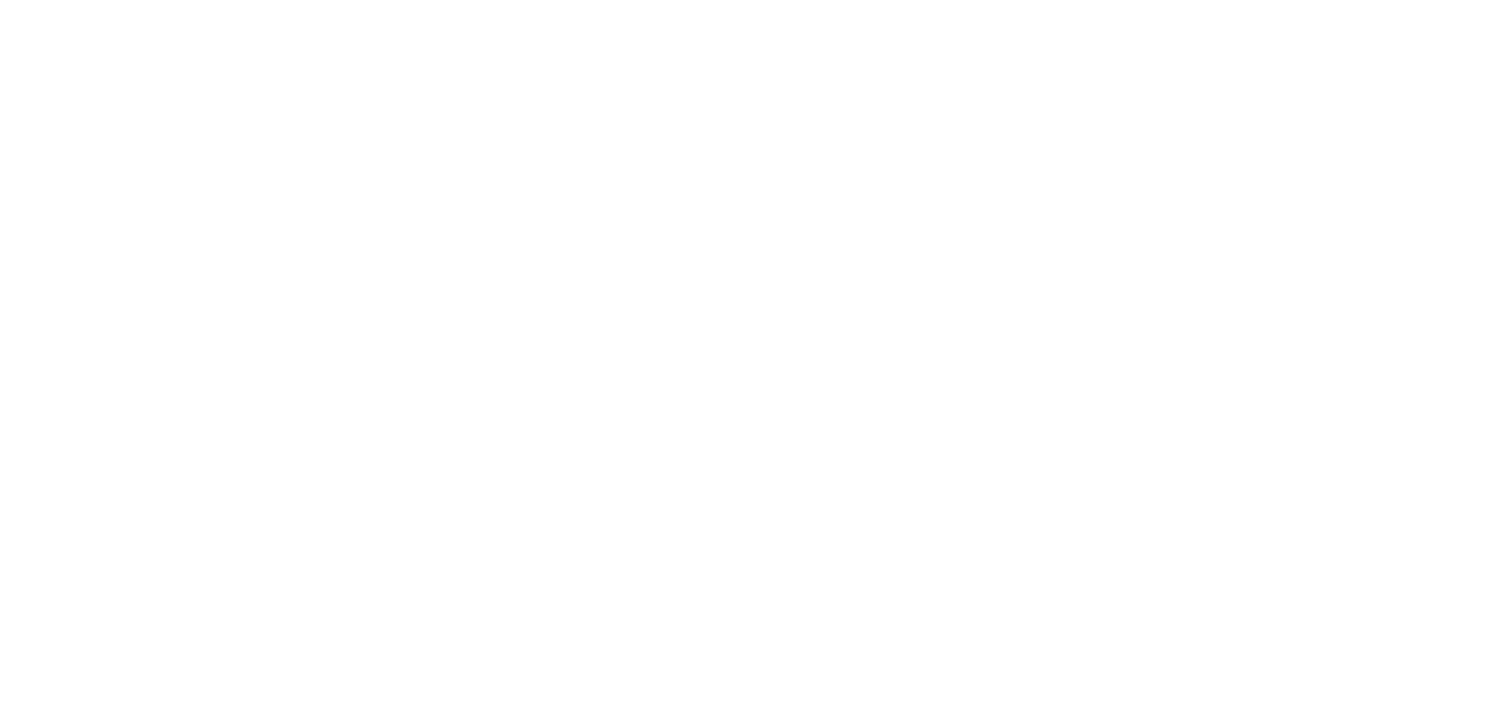scroll, scrollTop: 0, scrollLeft: 0, axis: both 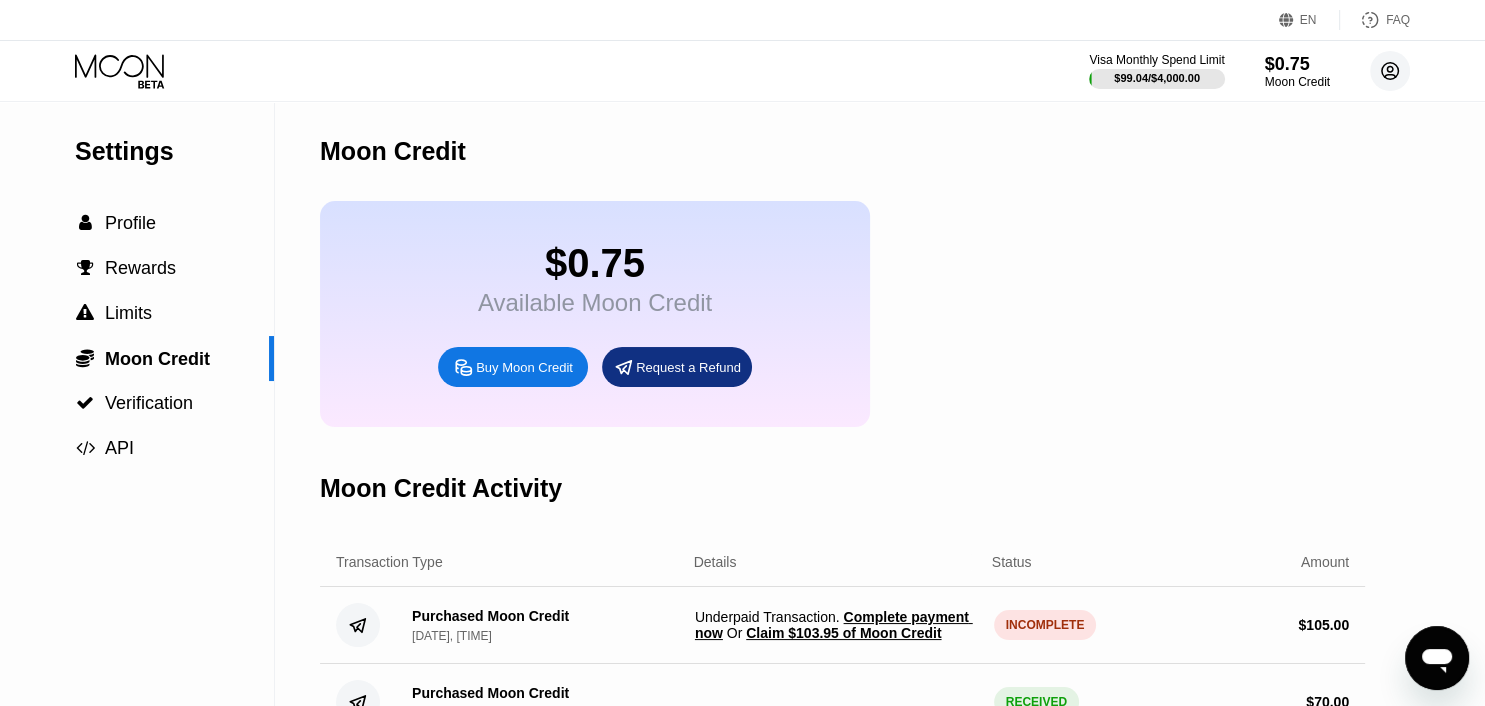 click 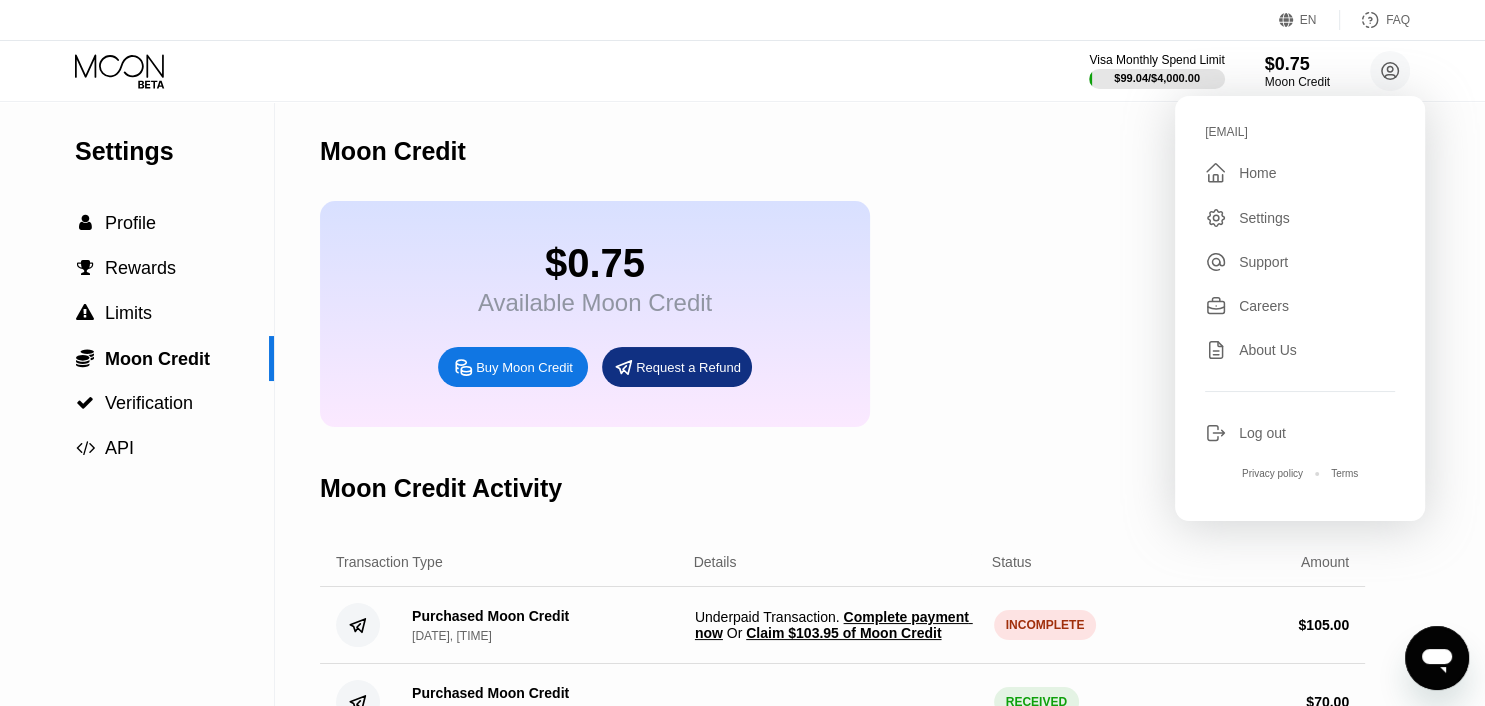 click on "Claim $103.95 of Moon Credit" at bounding box center (843, 633) 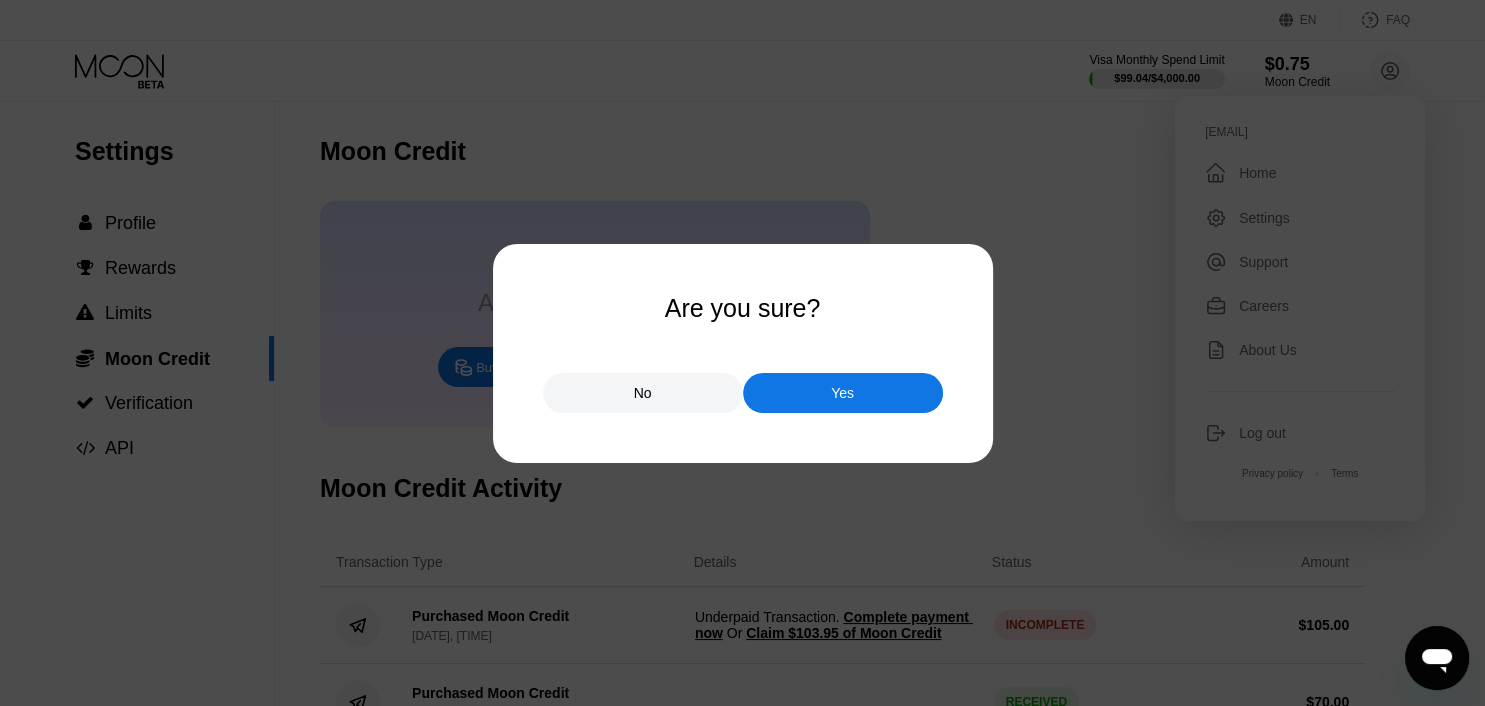 click on "Yes" at bounding box center (843, 393) 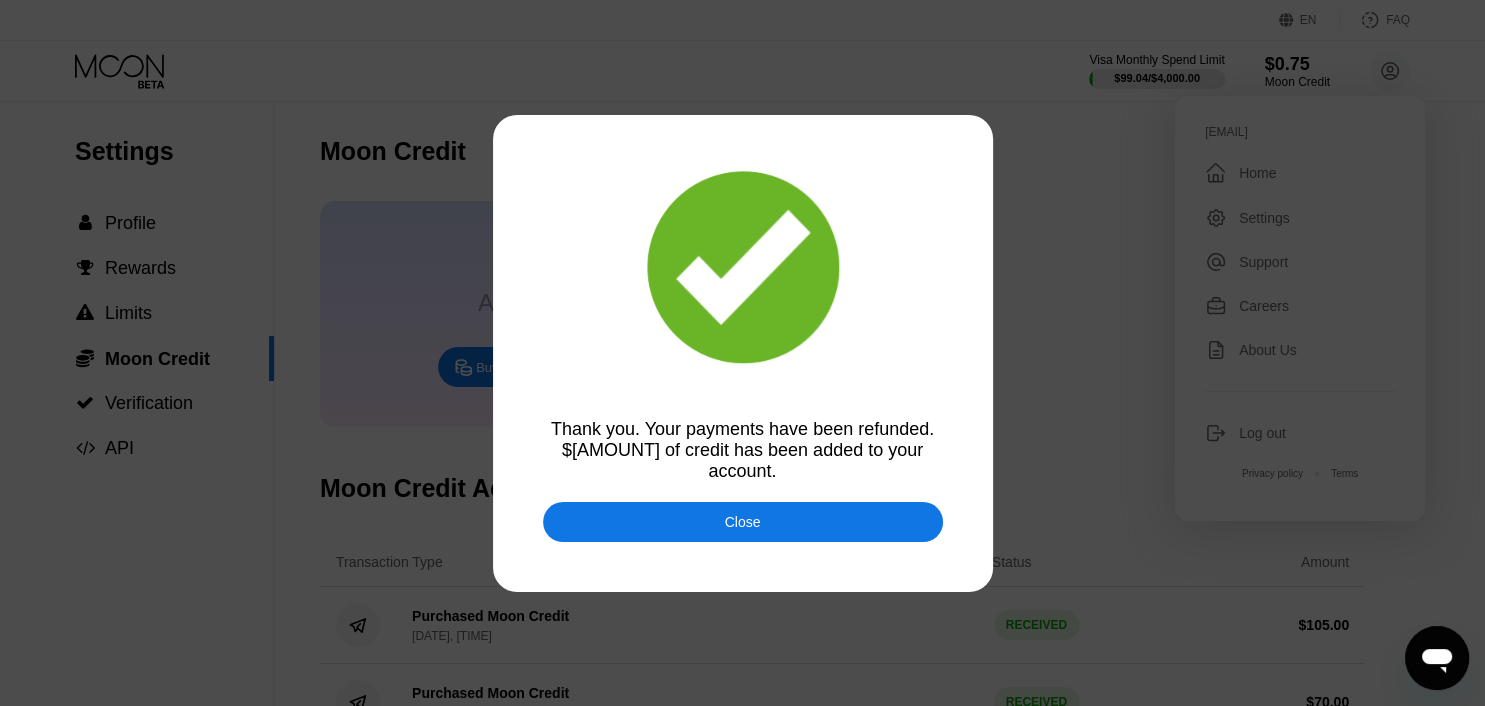 click on "Close" at bounding box center [743, 522] 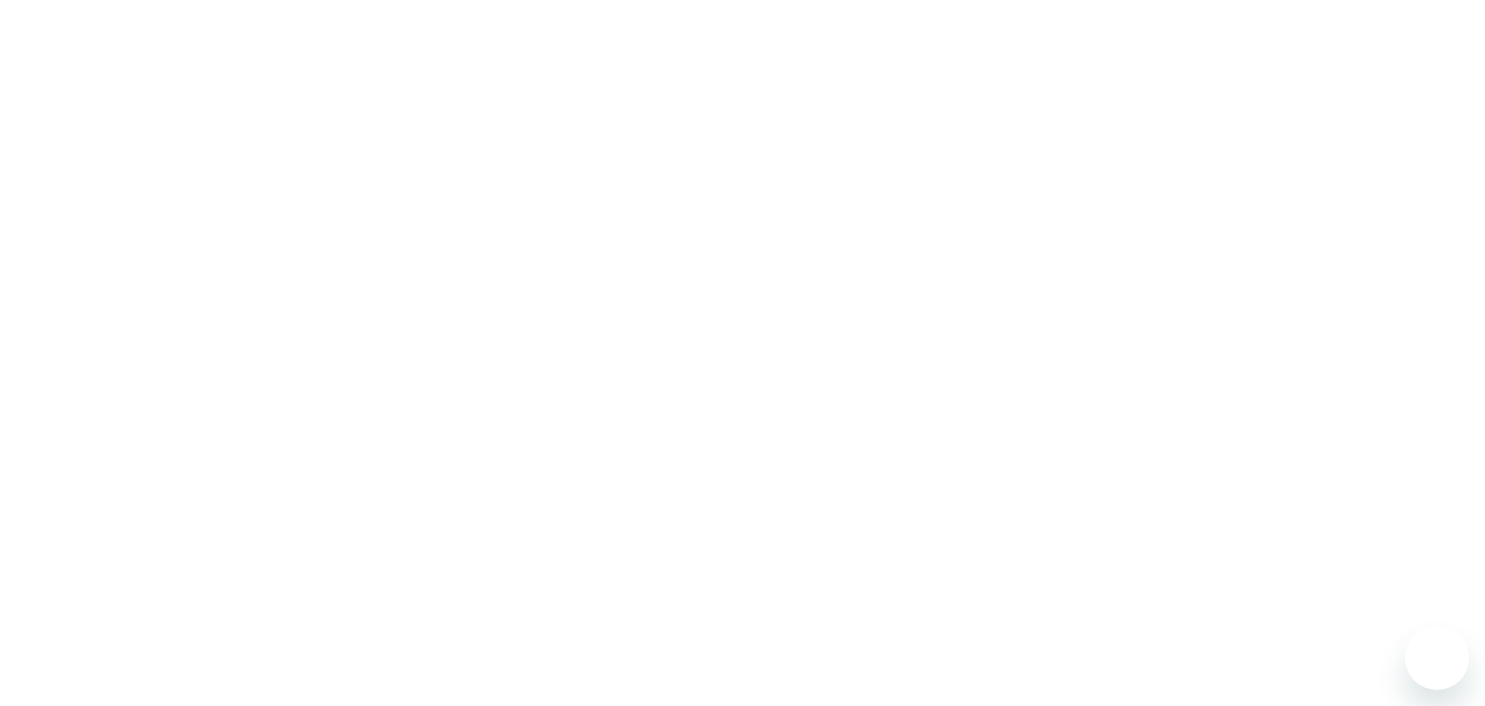 scroll, scrollTop: 0, scrollLeft: 0, axis: both 